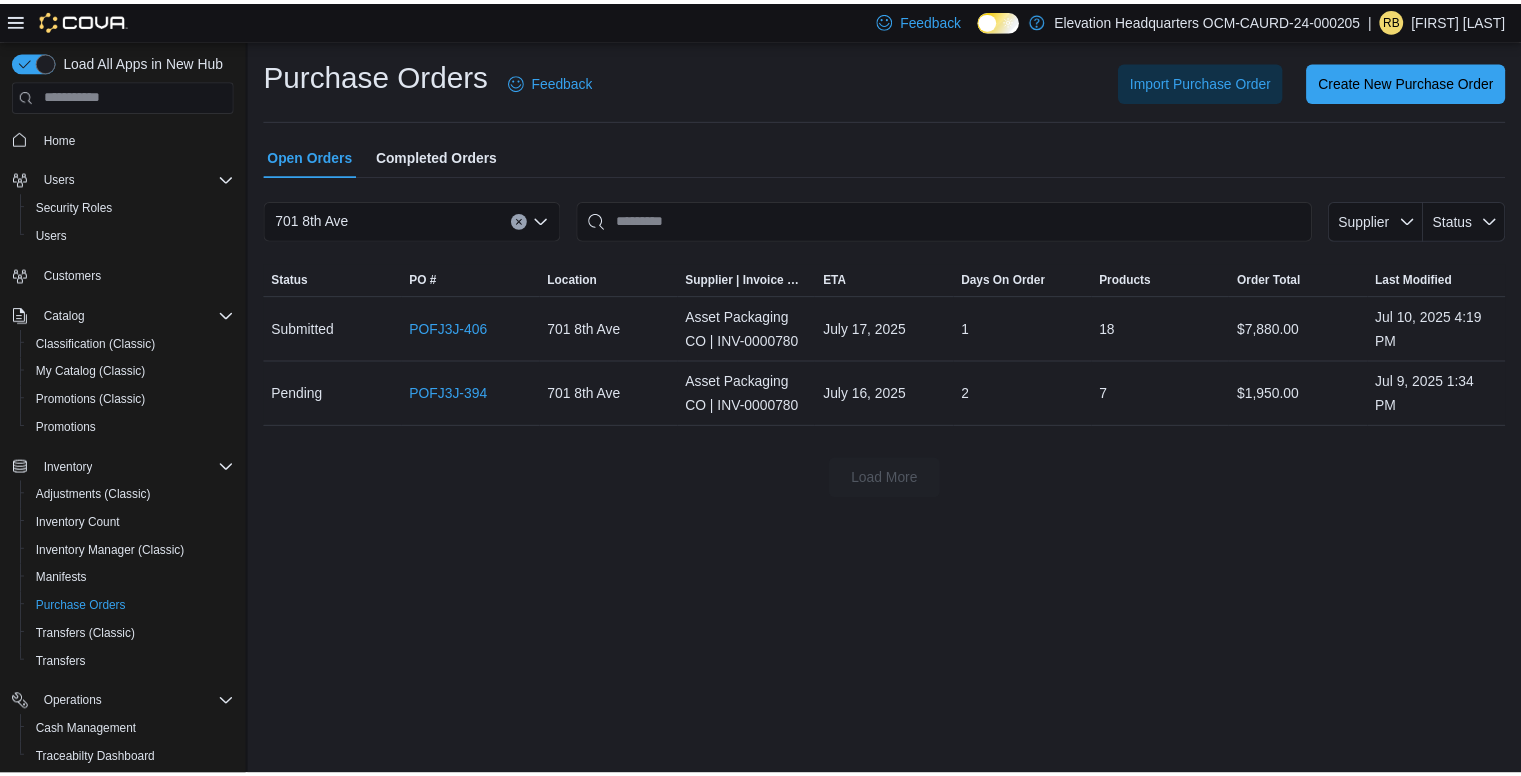 scroll, scrollTop: 0, scrollLeft: 0, axis: both 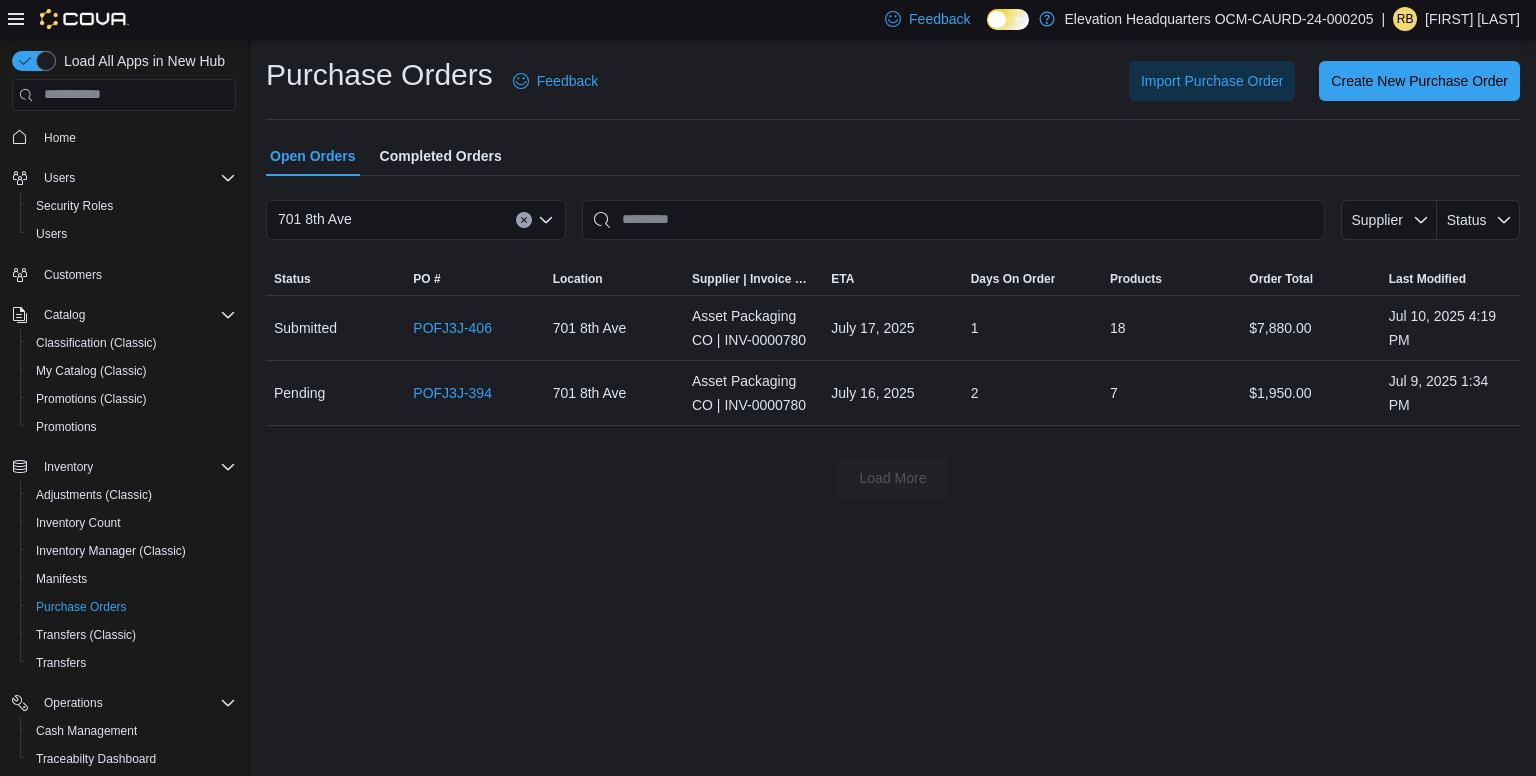 click on "Completed Orders" at bounding box center [441, 156] 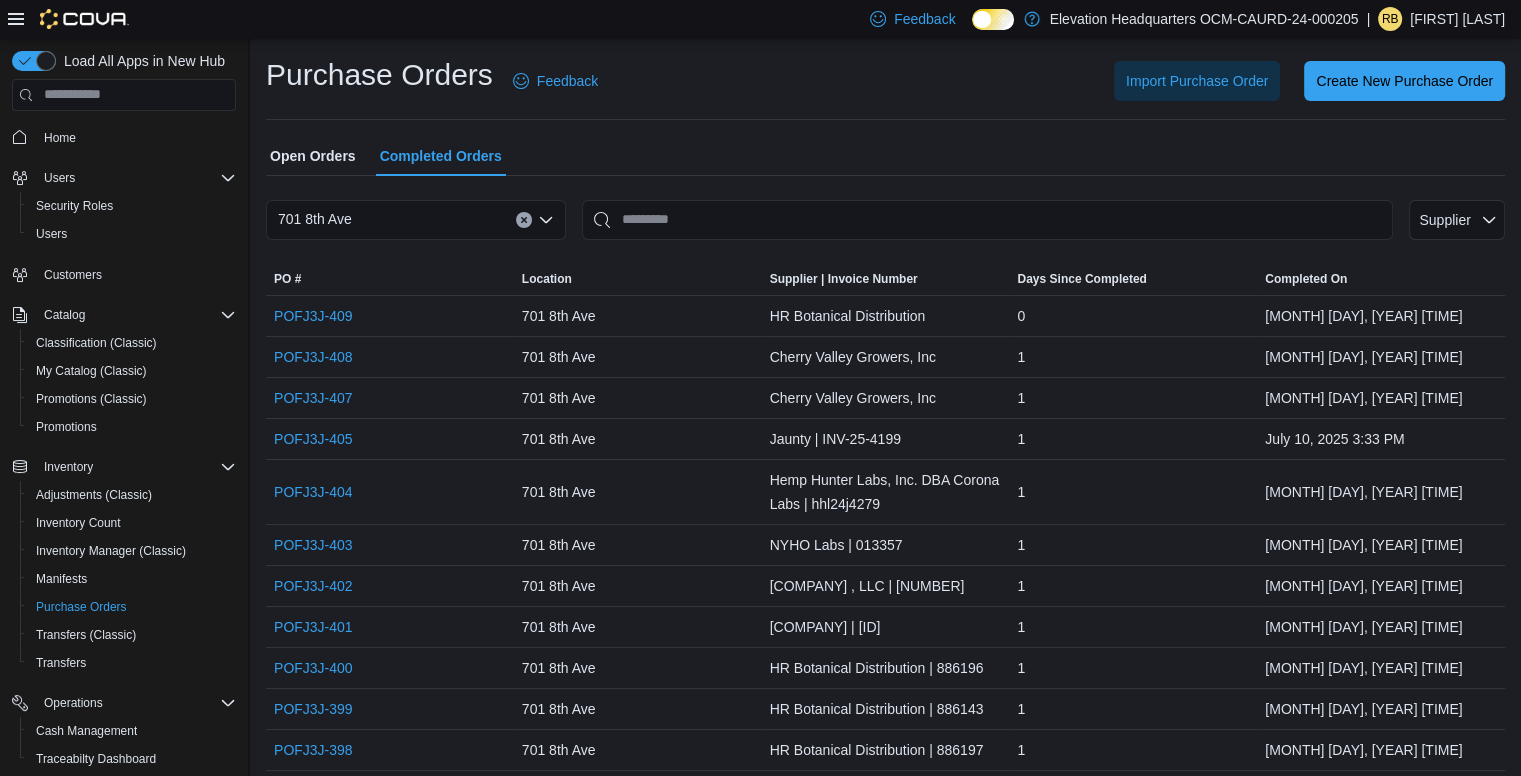 scroll, scrollTop: 678, scrollLeft: 0, axis: vertical 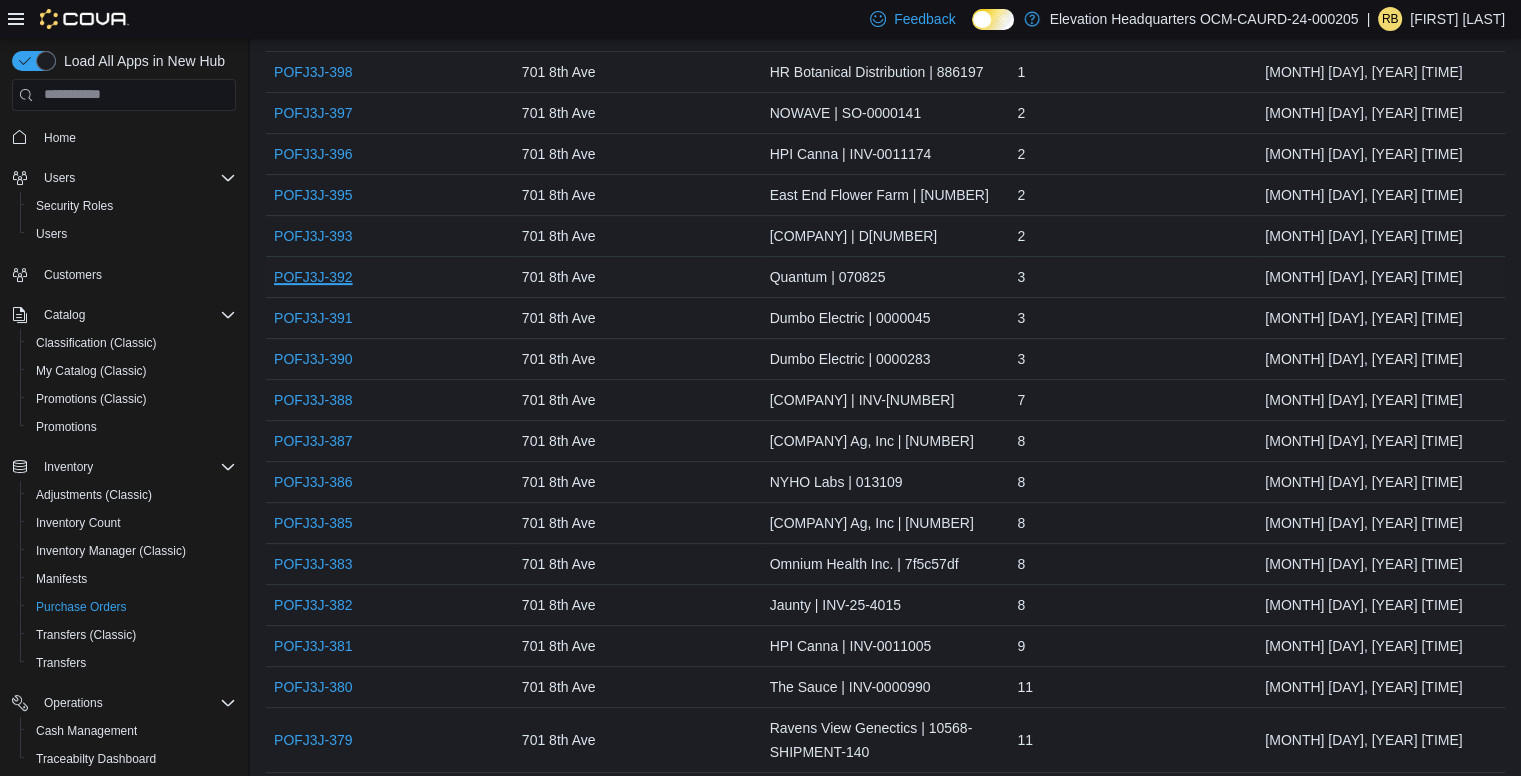 click on "POFJ3J-392" at bounding box center [313, 277] 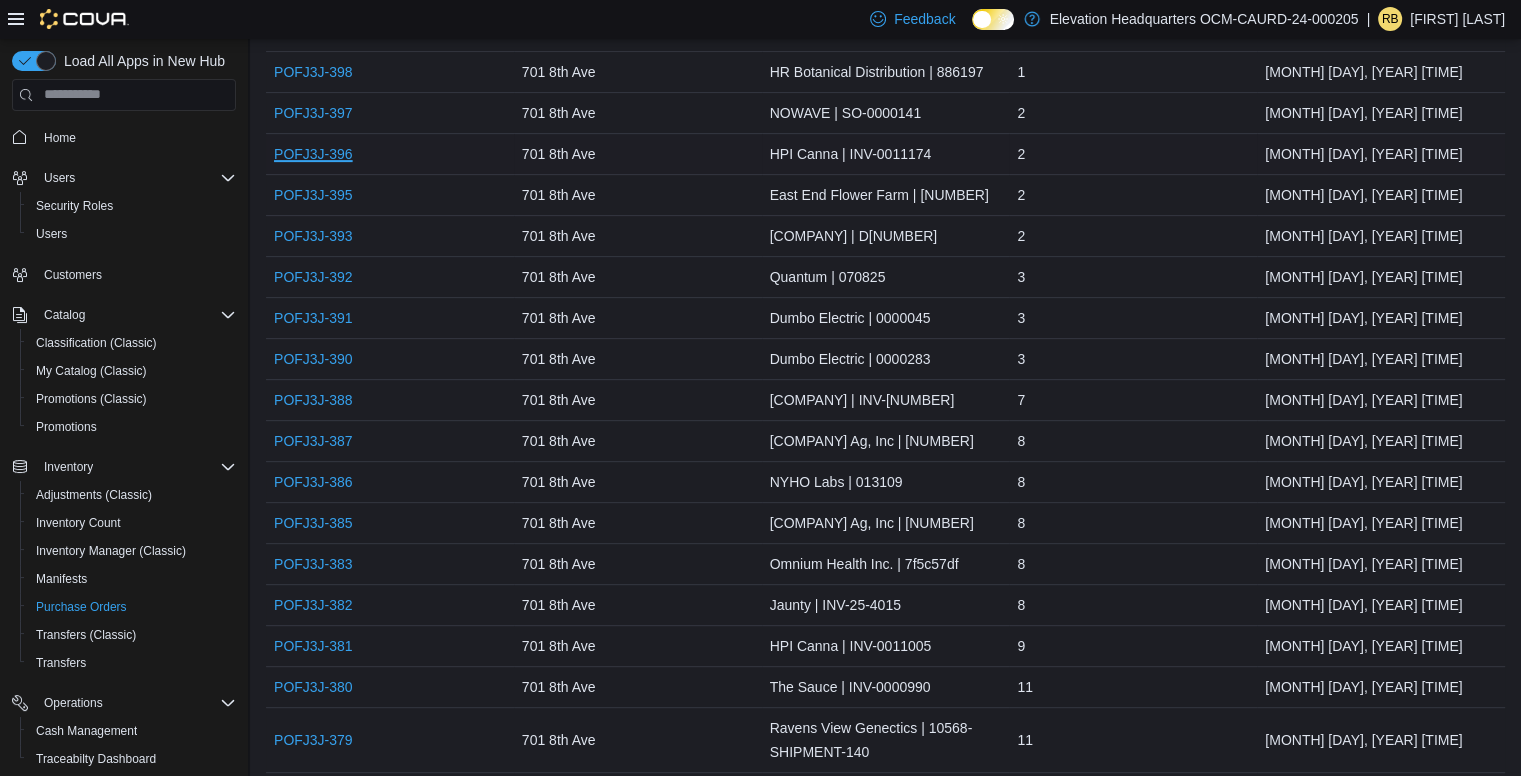 click on "POFJ3J-396" at bounding box center (313, 154) 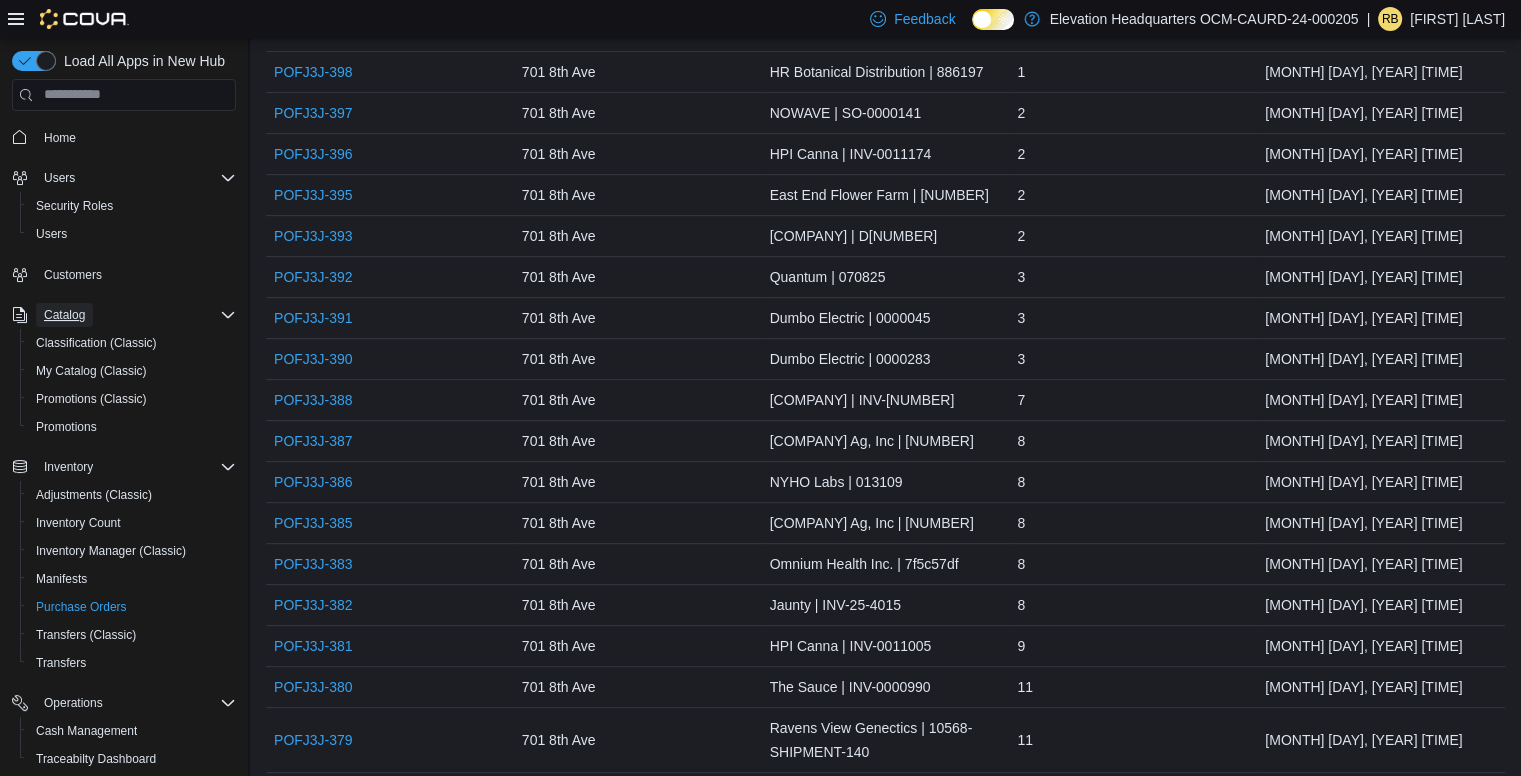 click on "Catalog" at bounding box center [64, 315] 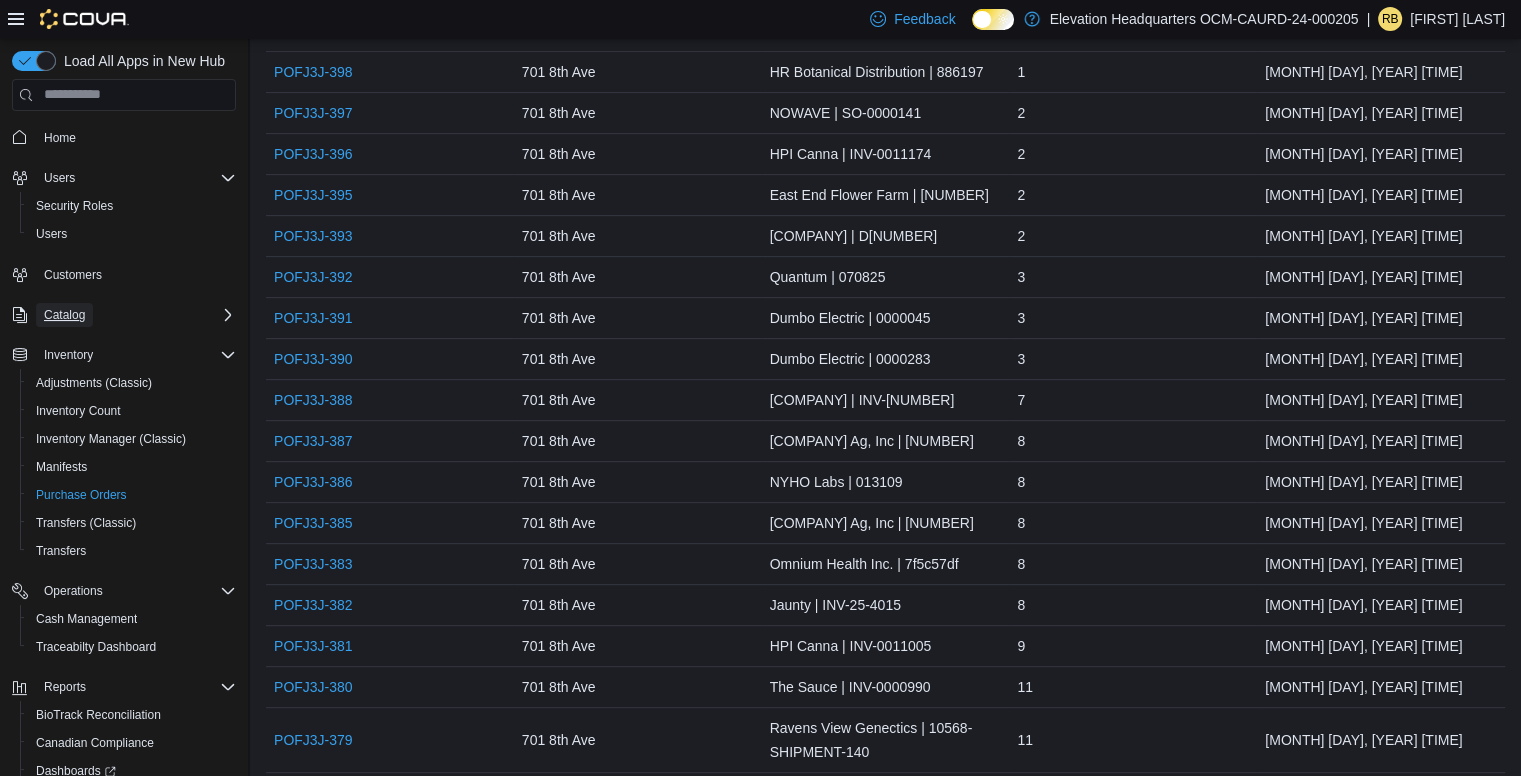 click on "Catalog" at bounding box center (64, 315) 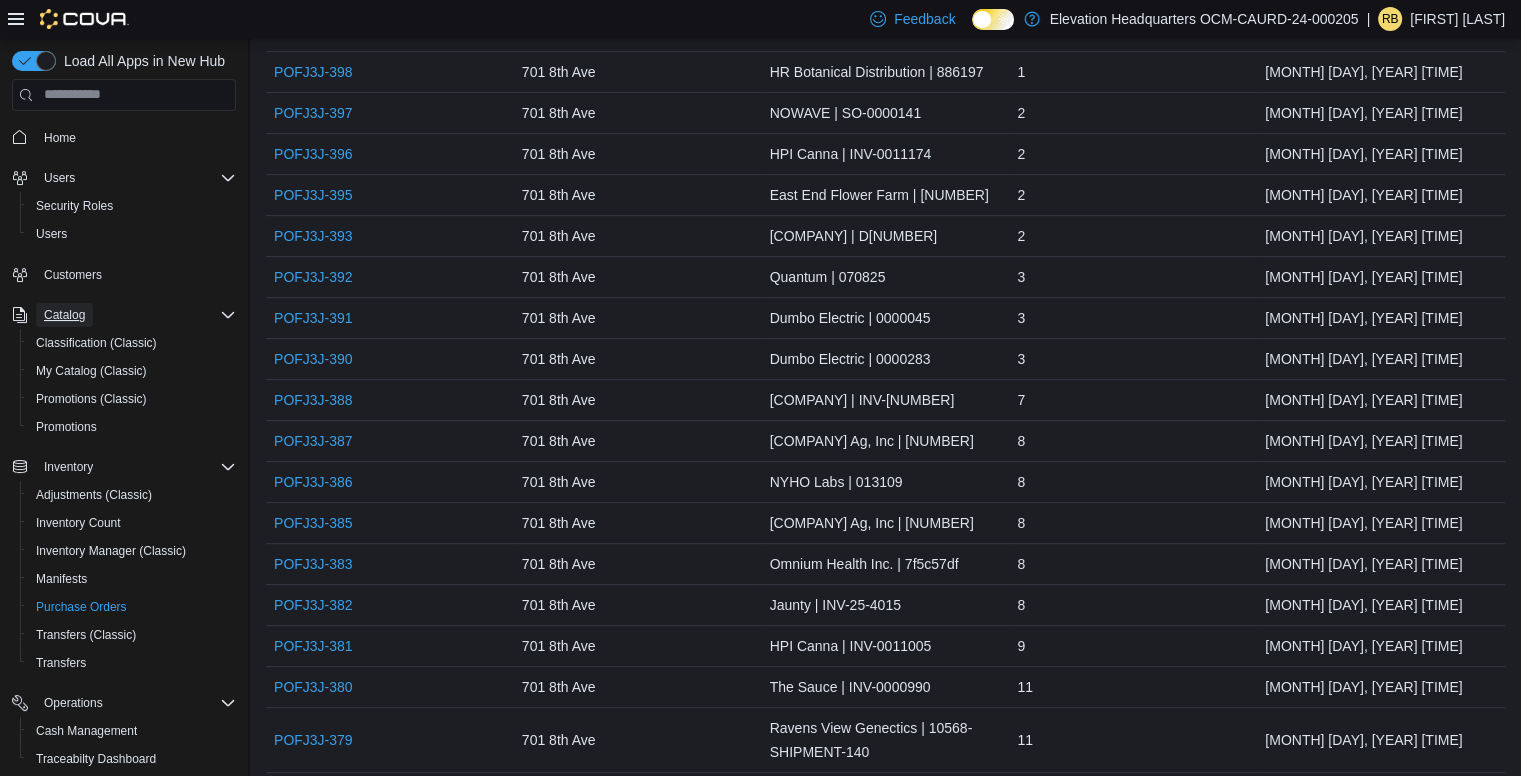 click on "Catalog" at bounding box center (64, 315) 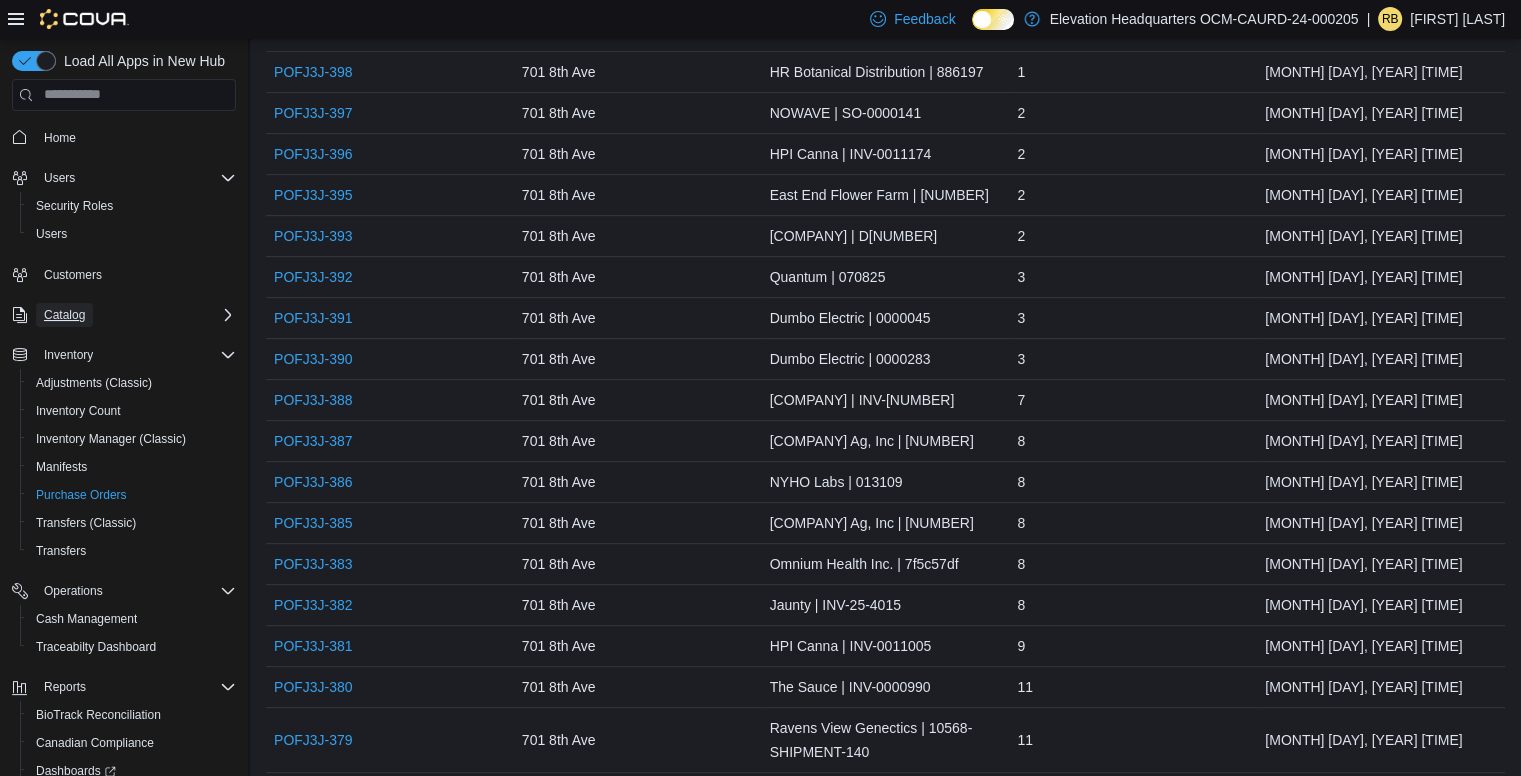click on "Catalog" at bounding box center (64, 315) 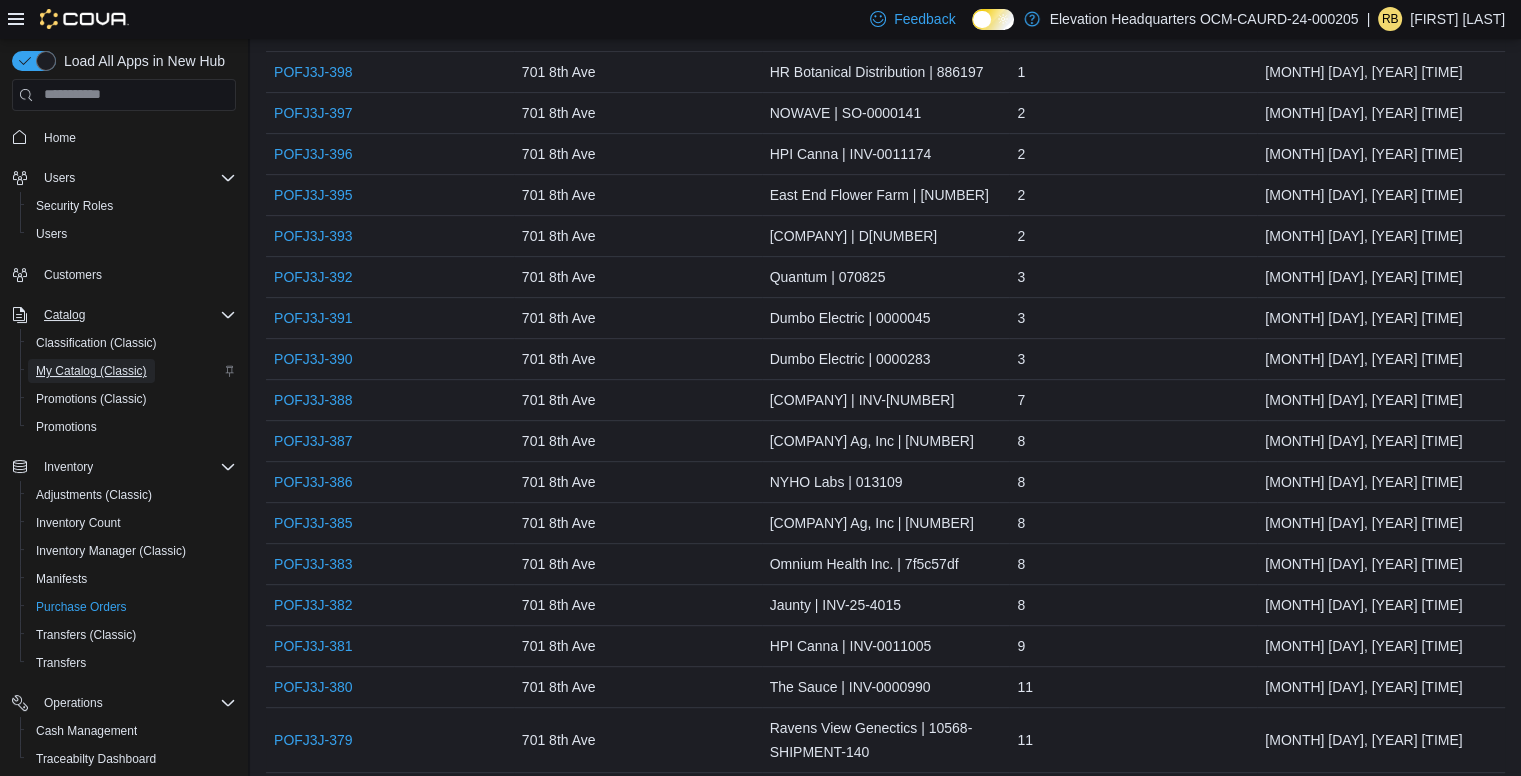 click on "My Catalog (Classic)" at bounding box center (91, 371) 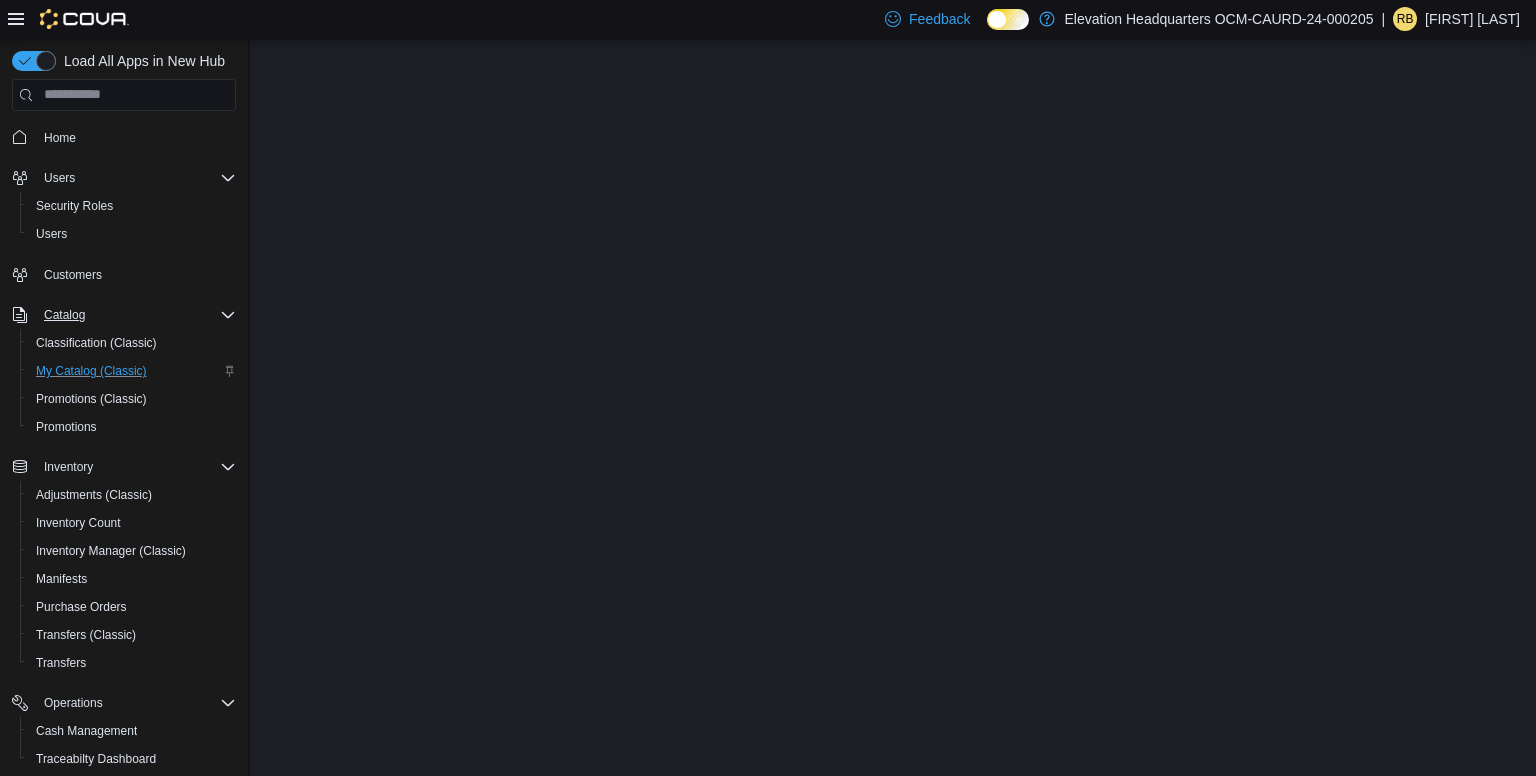 scroll, scrollTop: 0, scrollLeft: 0, axis: both 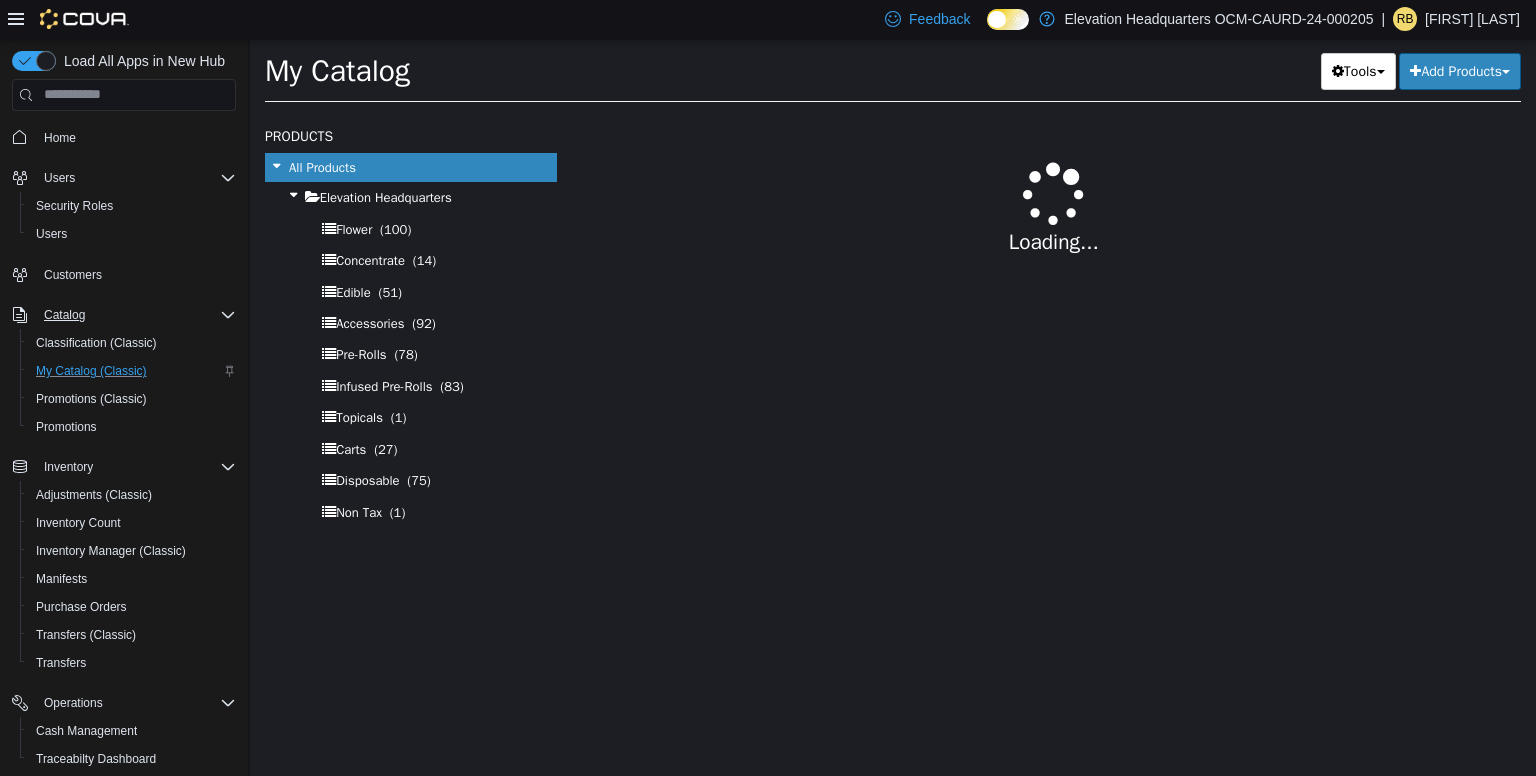 select on "**********" 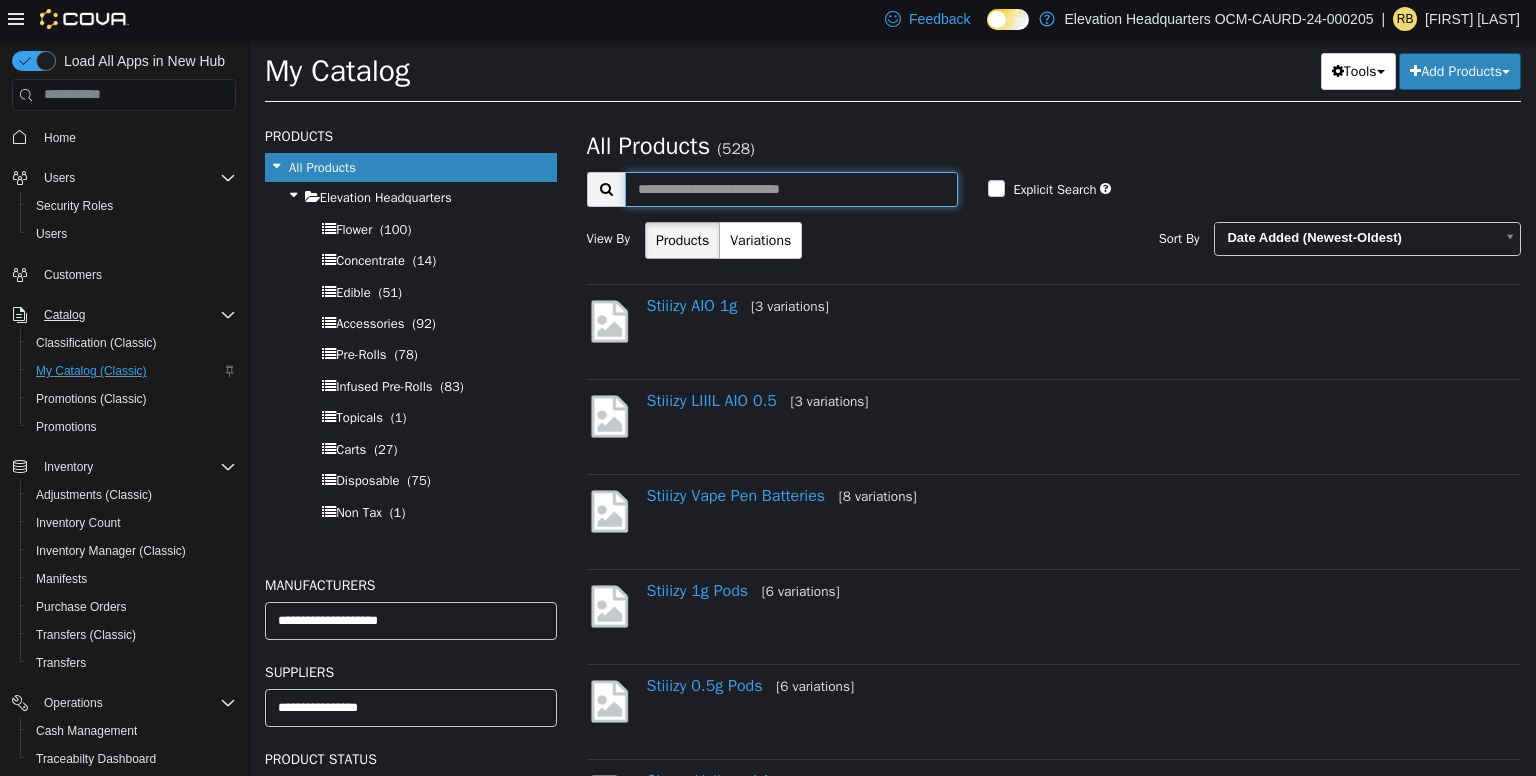 click at bounding box center (792, 188) 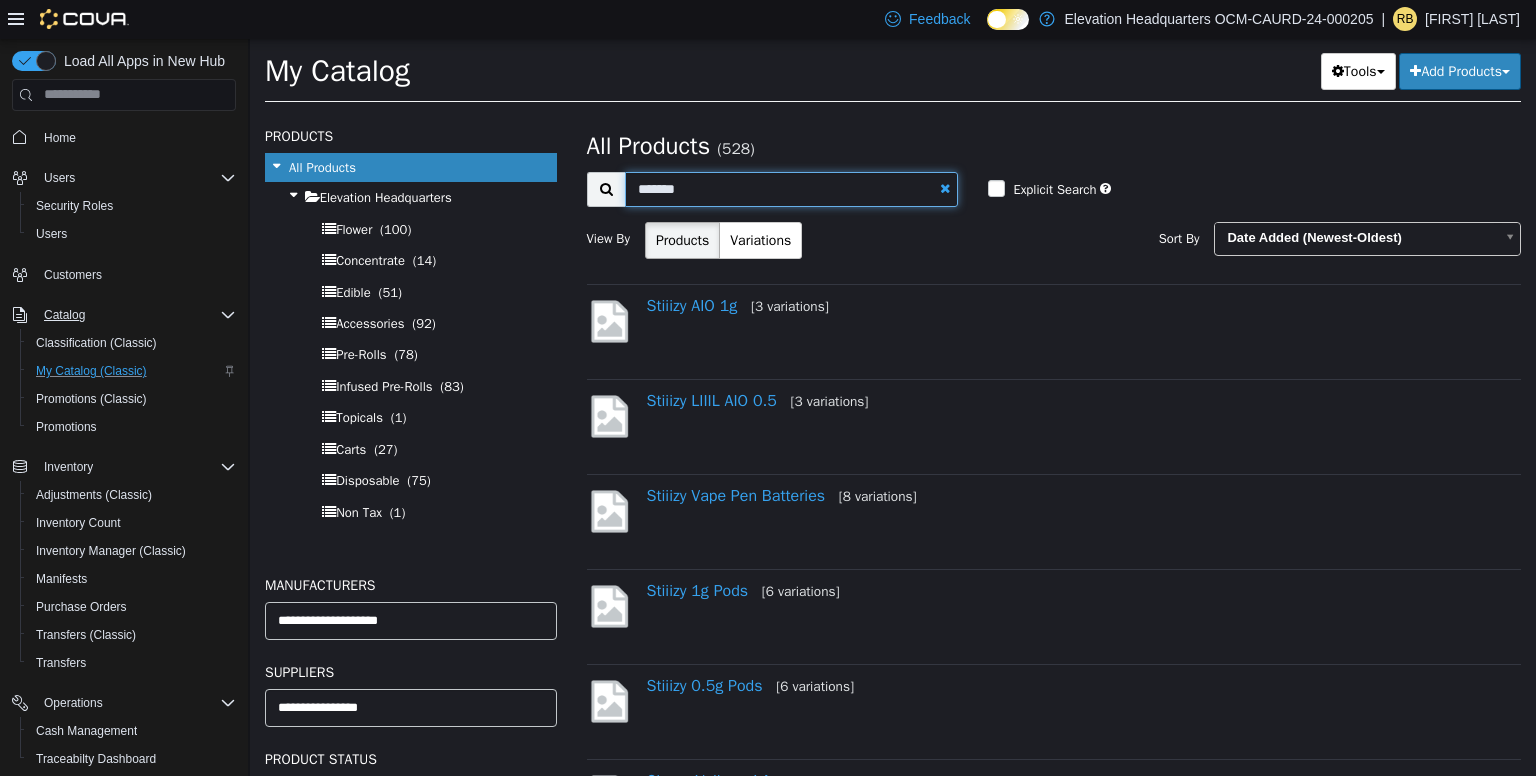 type on "*******" 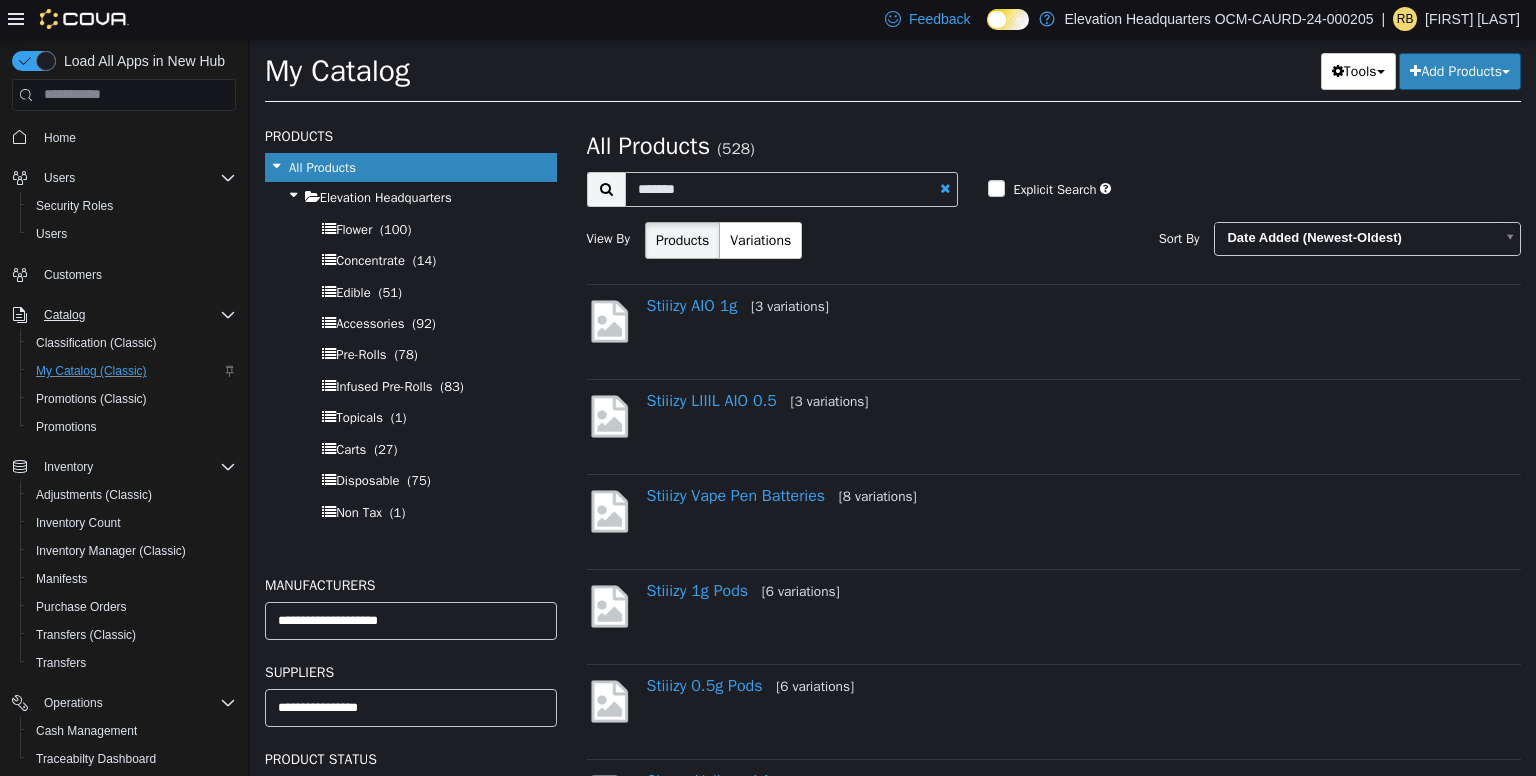 select on "**********" 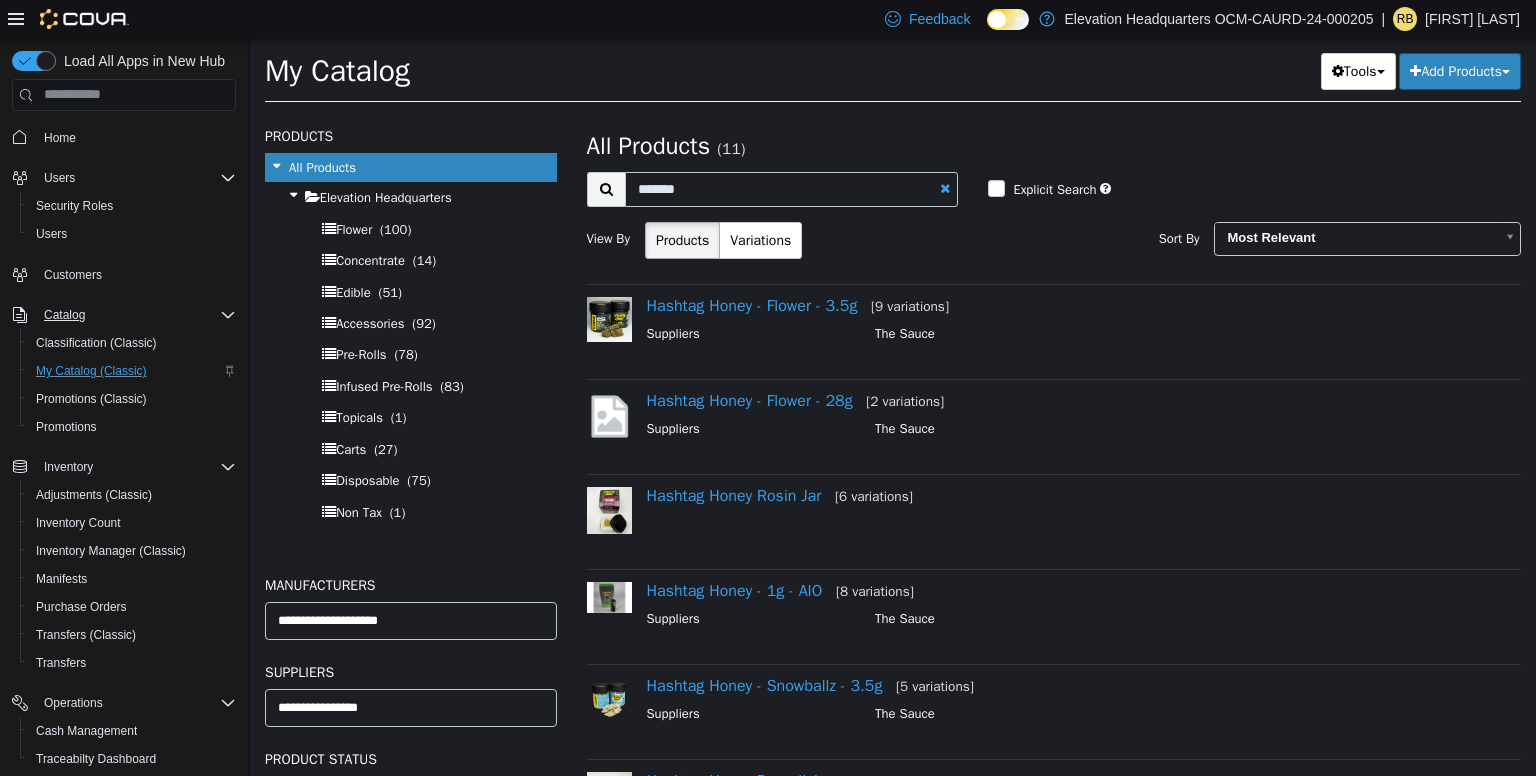 scroll, scrollTop: 579, scrollLeft: 0, axis: vertical 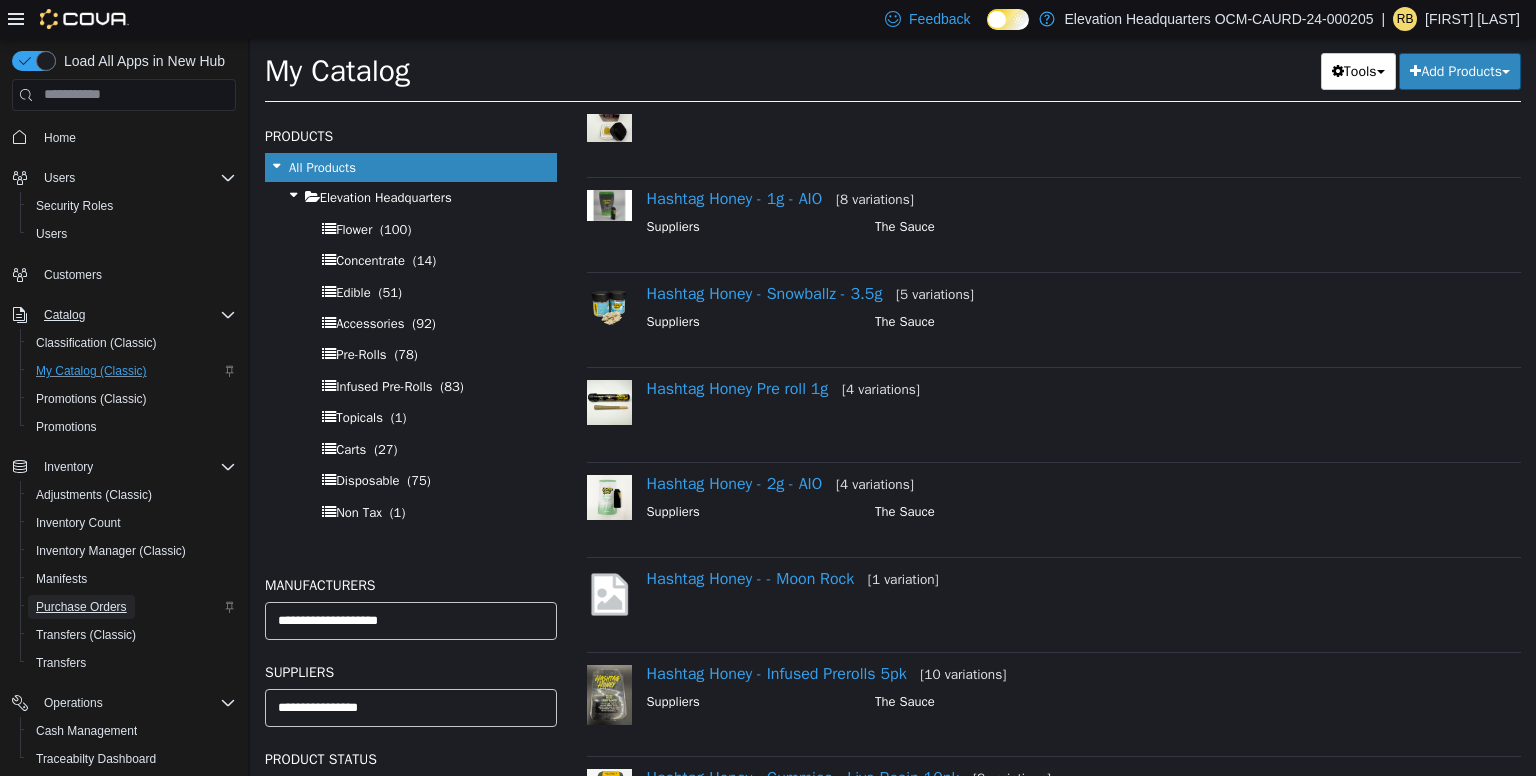 click on "Purchase Orders" at bounding box center [81, 607] 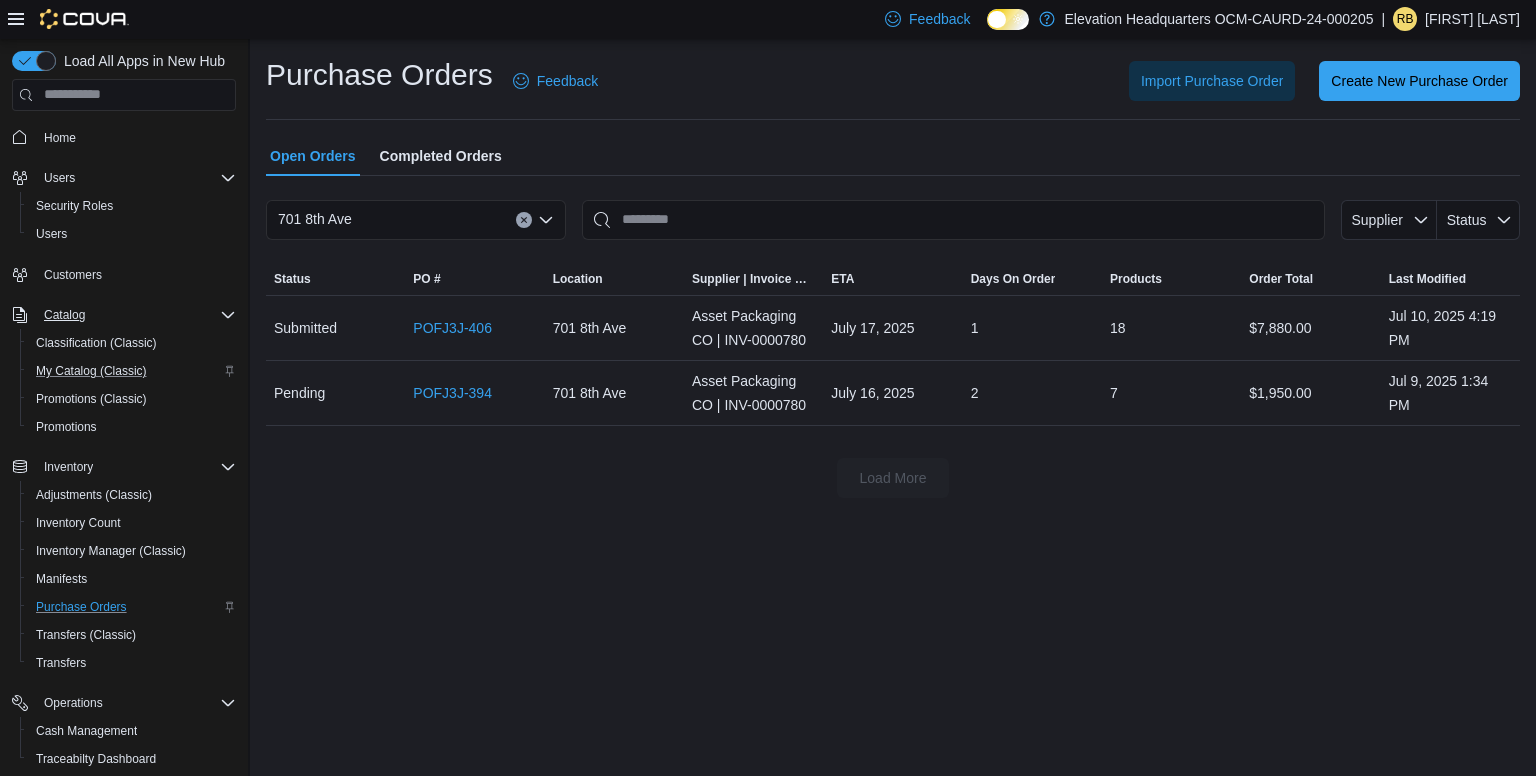 click on "Completed Orders" at bounding box center [441, 156] 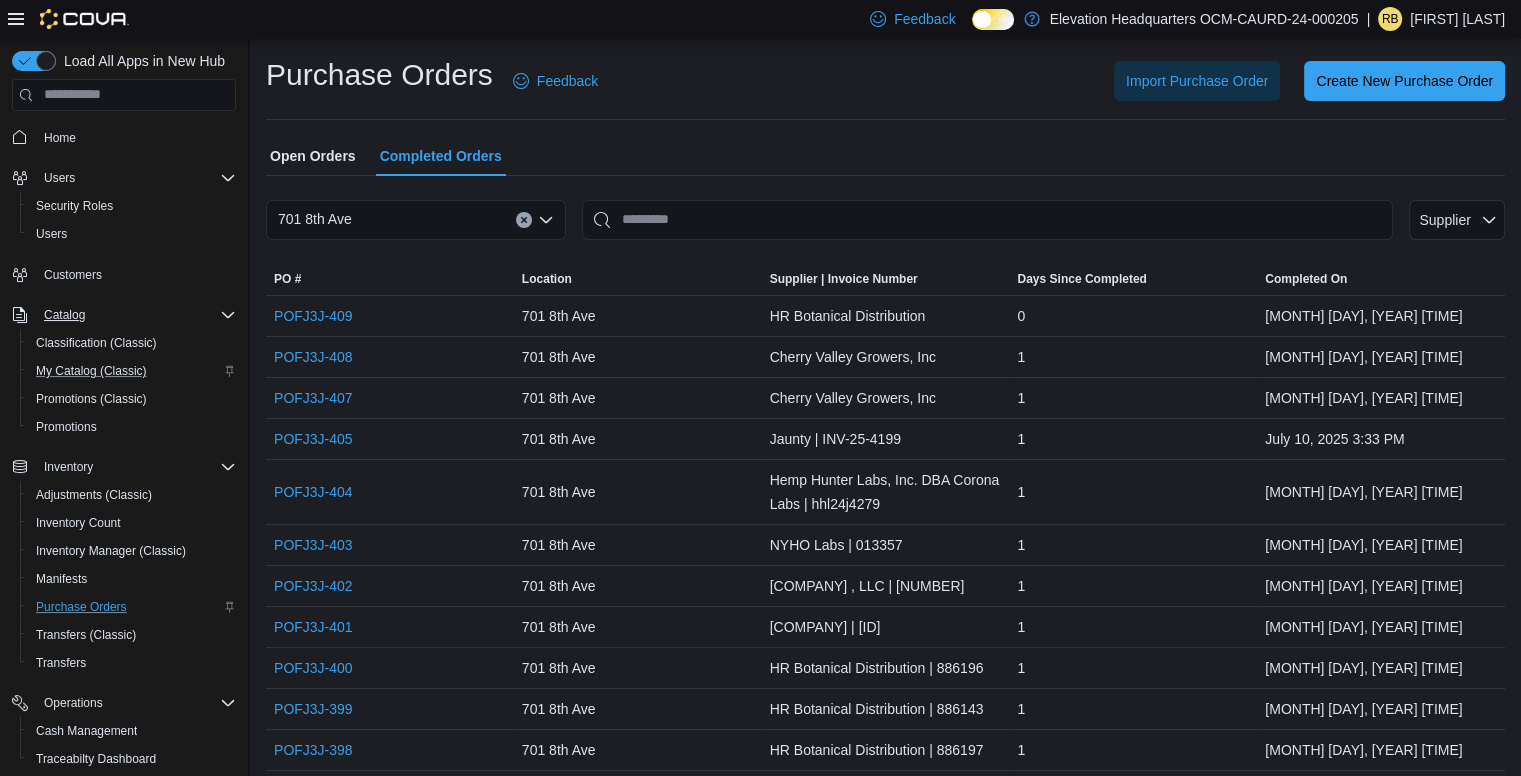 click on "Purchase Orders Feedback Import Purchase Order Create New Purchase Order" at bounding box center [885, 81] 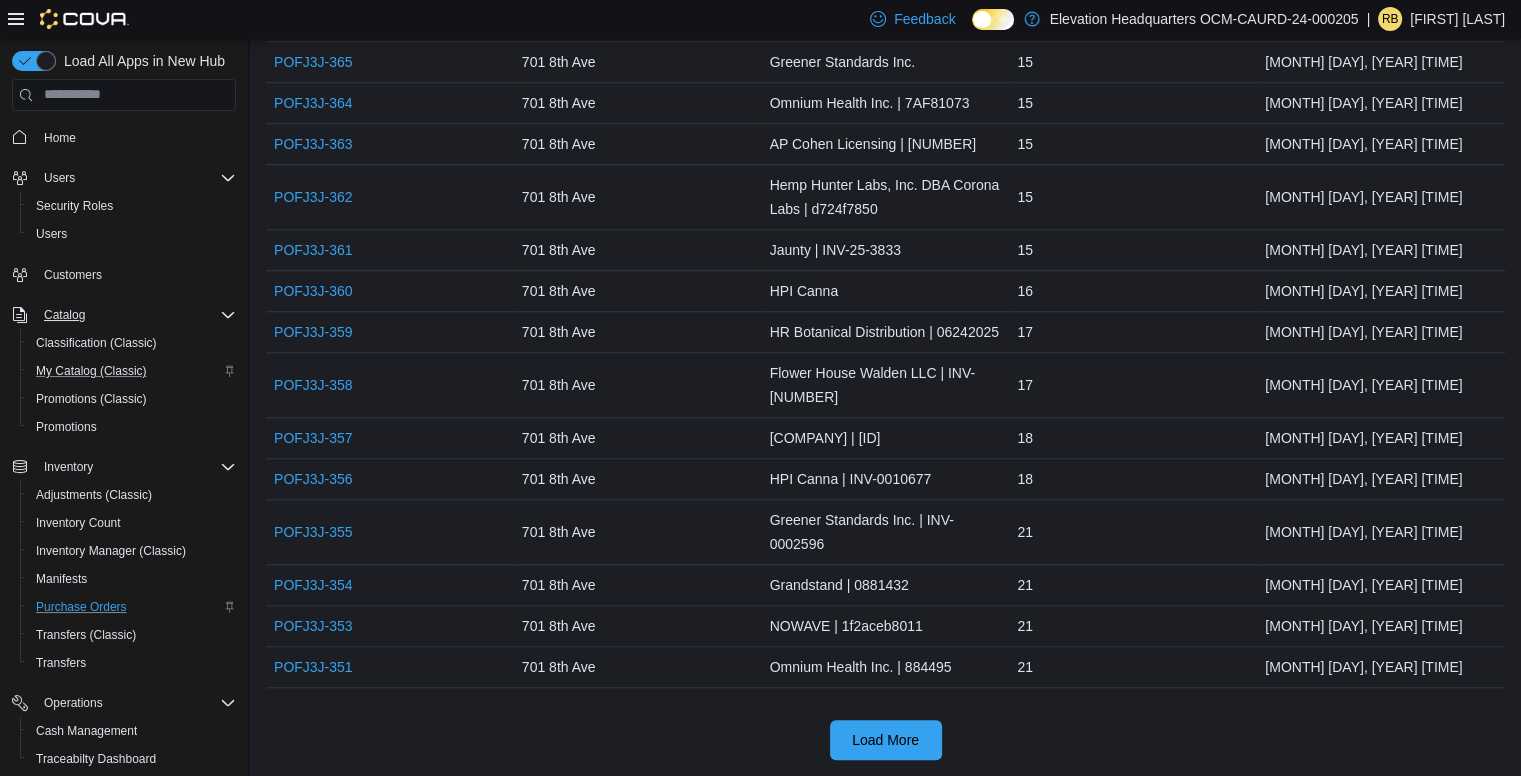 scroll, scrollTop: 1864, scrollLeft: 0, axis: vertical 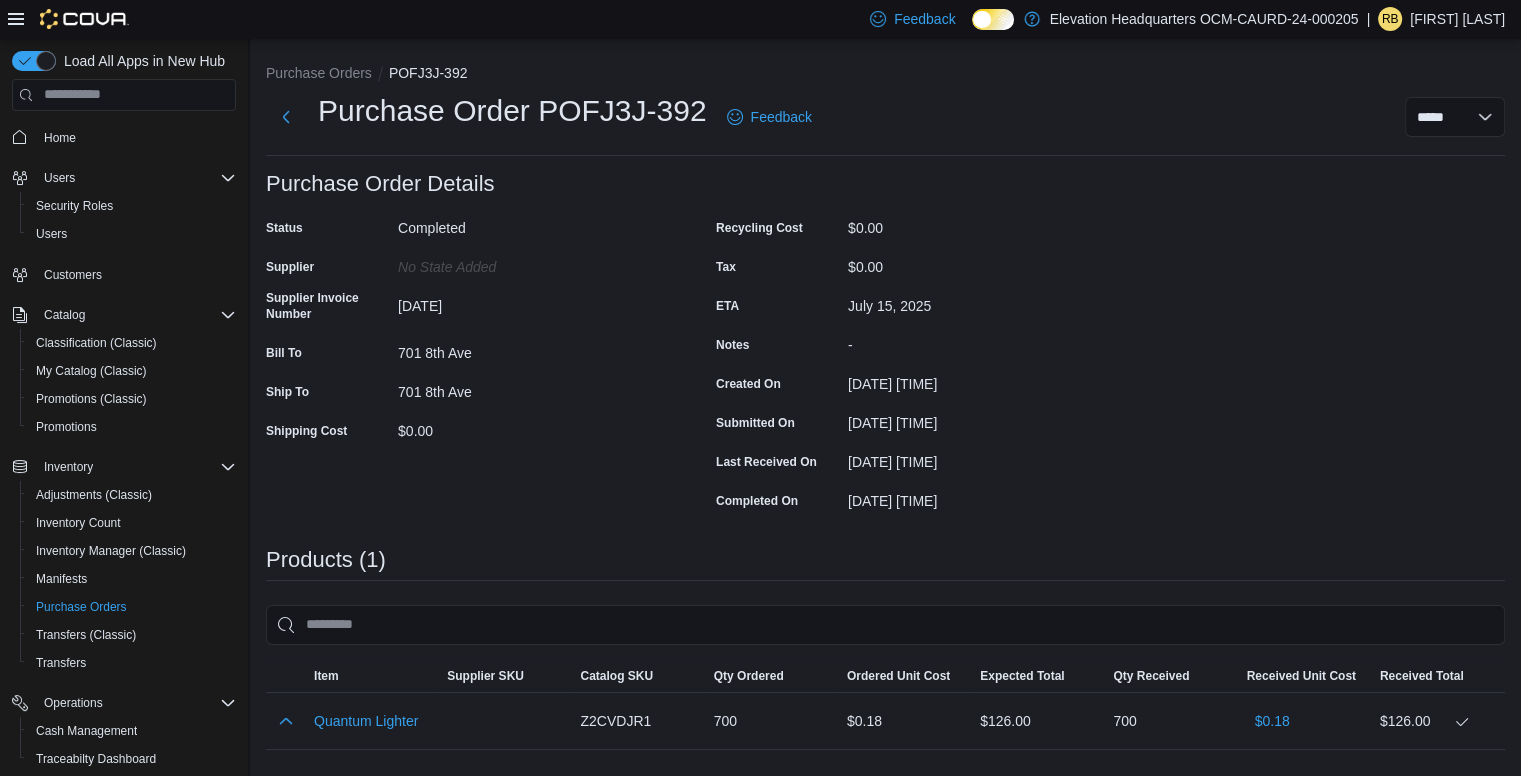 click on "Purchase Order: POFJ3J-392 Feedback Purchase Order Details   Status Completed Supplier No State added Supplier Invoice Number 070825 Bill To 701 8th Ave Ship To 701 8th Ave Shipping Cost $0.00 Recycling Cost $0.00 Tax $0.00 ETA July 15, 2025 Notes - Created On July 8, 2025 6:29 PM Submitted On July 8, 2025 6:32 PM Last Received On July 8, 2025 6:34 PM Completed On July 8, 2025 6:34 PM Products (1)   Sorting EuiBasicTable with search callback Item Supplier SKU Catalog SKU Qty Ordered Ordered Unit Cost Expected Total Qty Received Received Unit Cost Received Total Quantum Lighter Supplier SKU Catalog SKU Z2CVDJR1 Qty Ordered 700 Ordered Unit Cost $0.18 Expected Total $126.00 Qty Received 700 Received Unit Cost $0.18 Received Total $126.00  Total Summary   Totals Expected Received Subtotal $126.00 $126.00 Shipping $0.00 $0.00 Recycling $0.00 $0.00 Tax $0.00 $0.00 Total $126.00 $126.00" at bounding box center (885, 596) 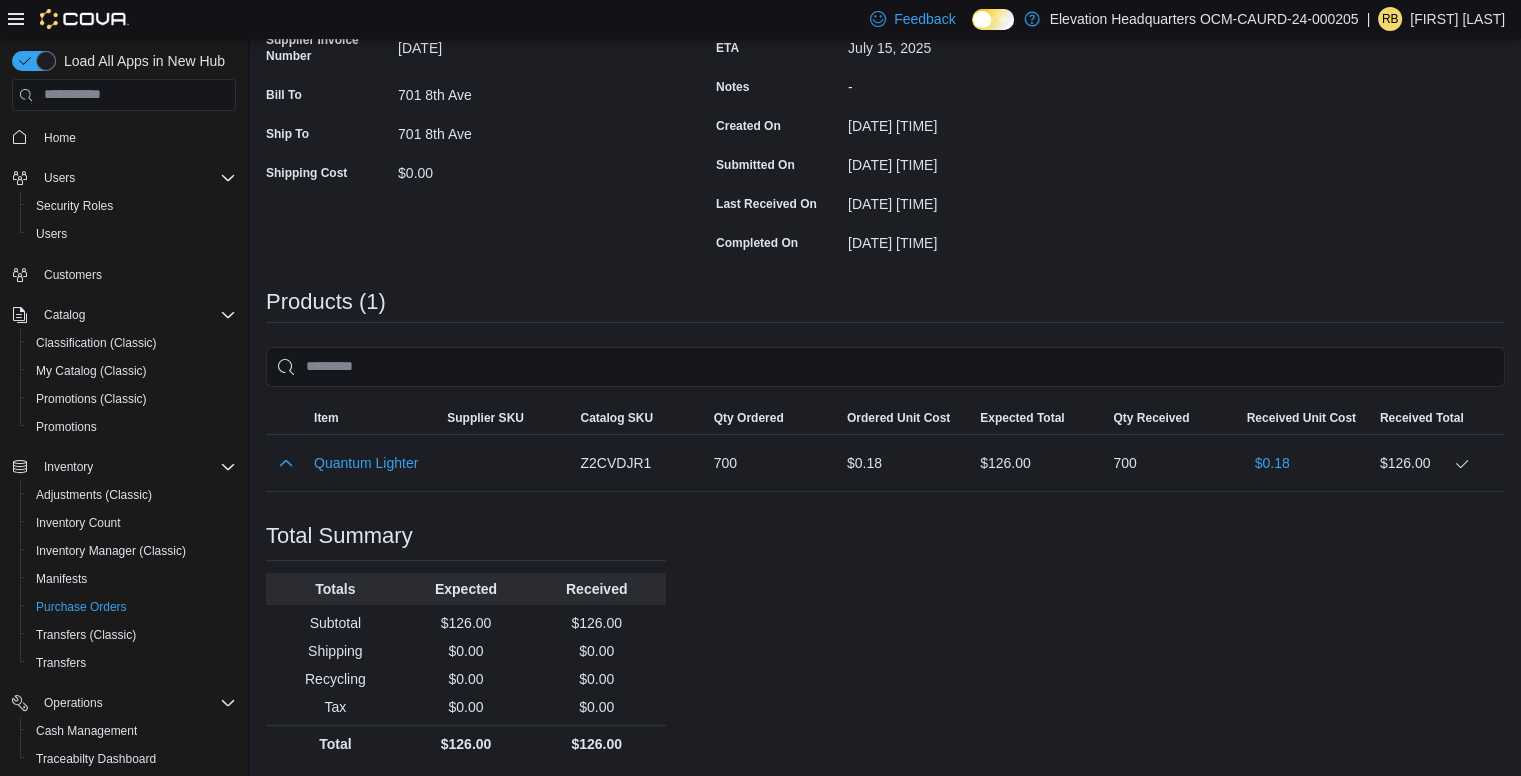 scroll, scrollTop: 259, scrollLeft: 0, axis: vertical 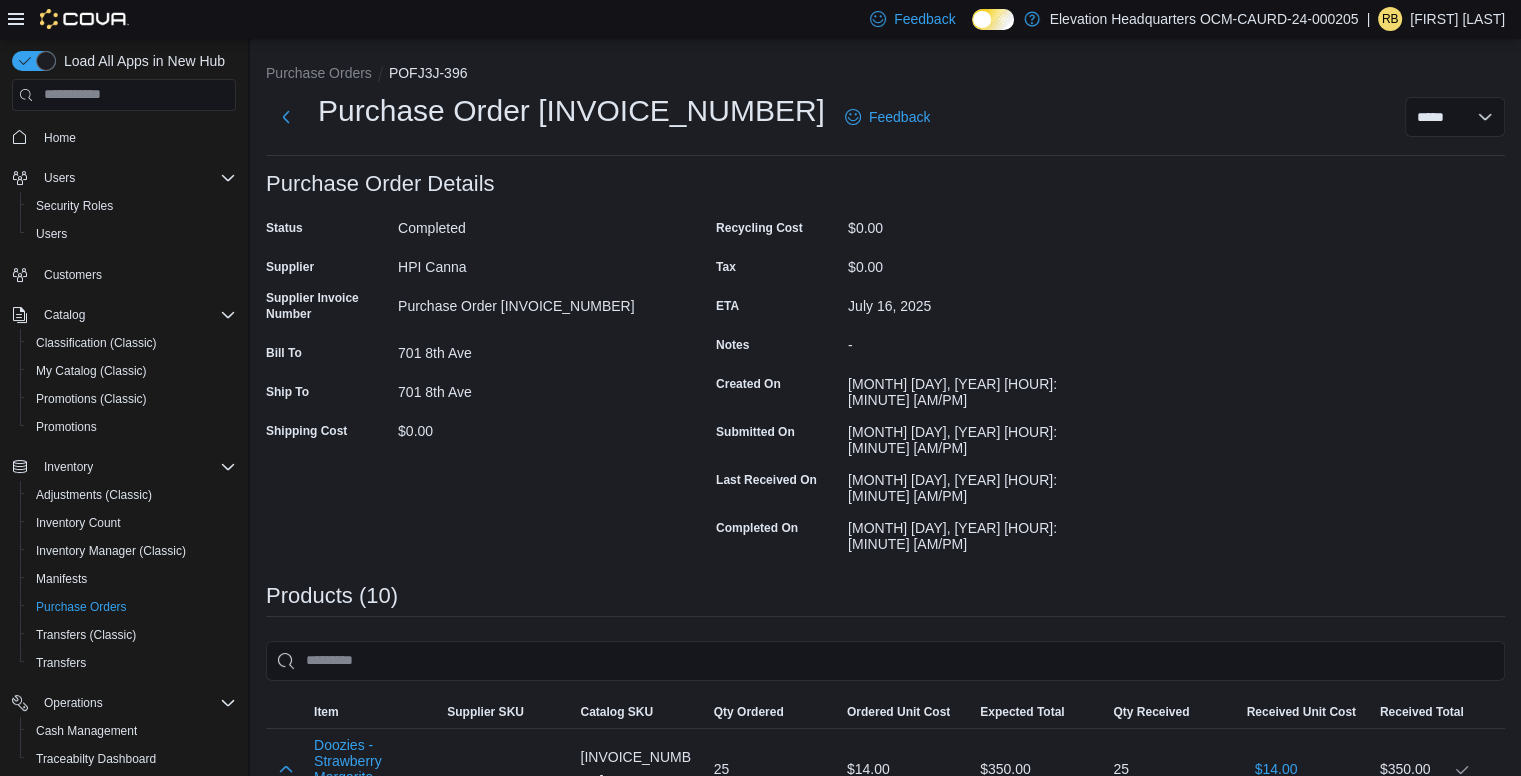 click on "$0.00" at bounding box center (532, 430) 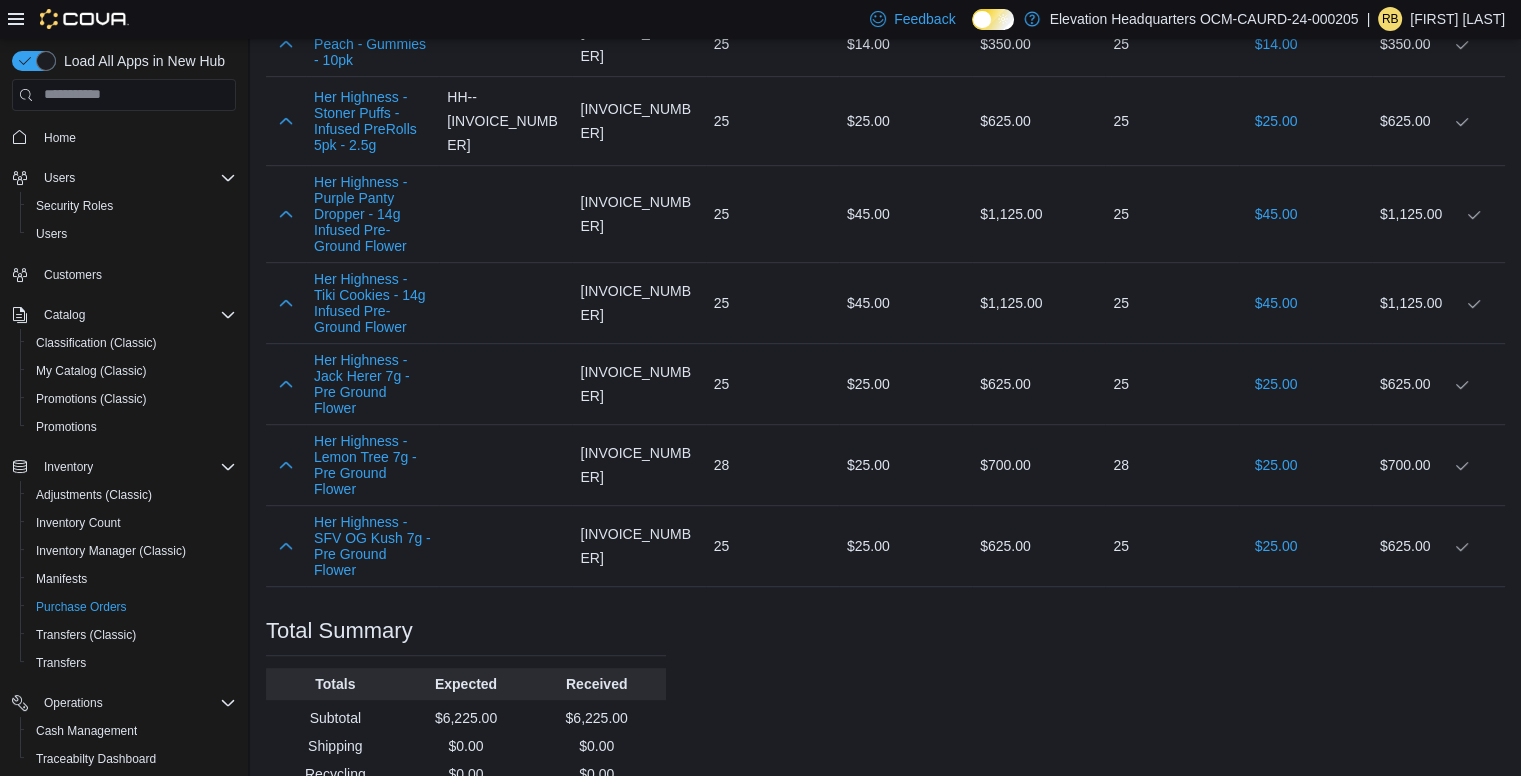 scroll, scrollTop: 975, scrollLeft: 0, axis: vertical 